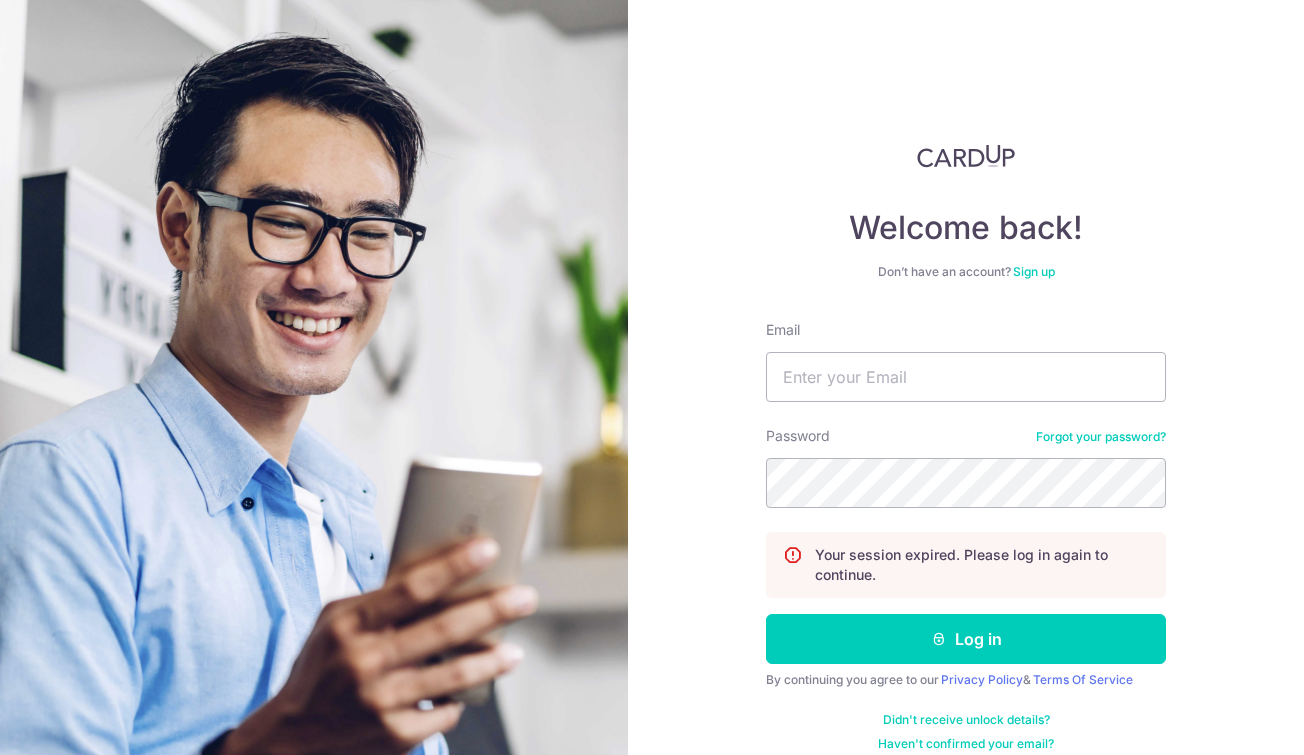 scroll, scrollTop: 0, scrollLeft: 0, axis: both 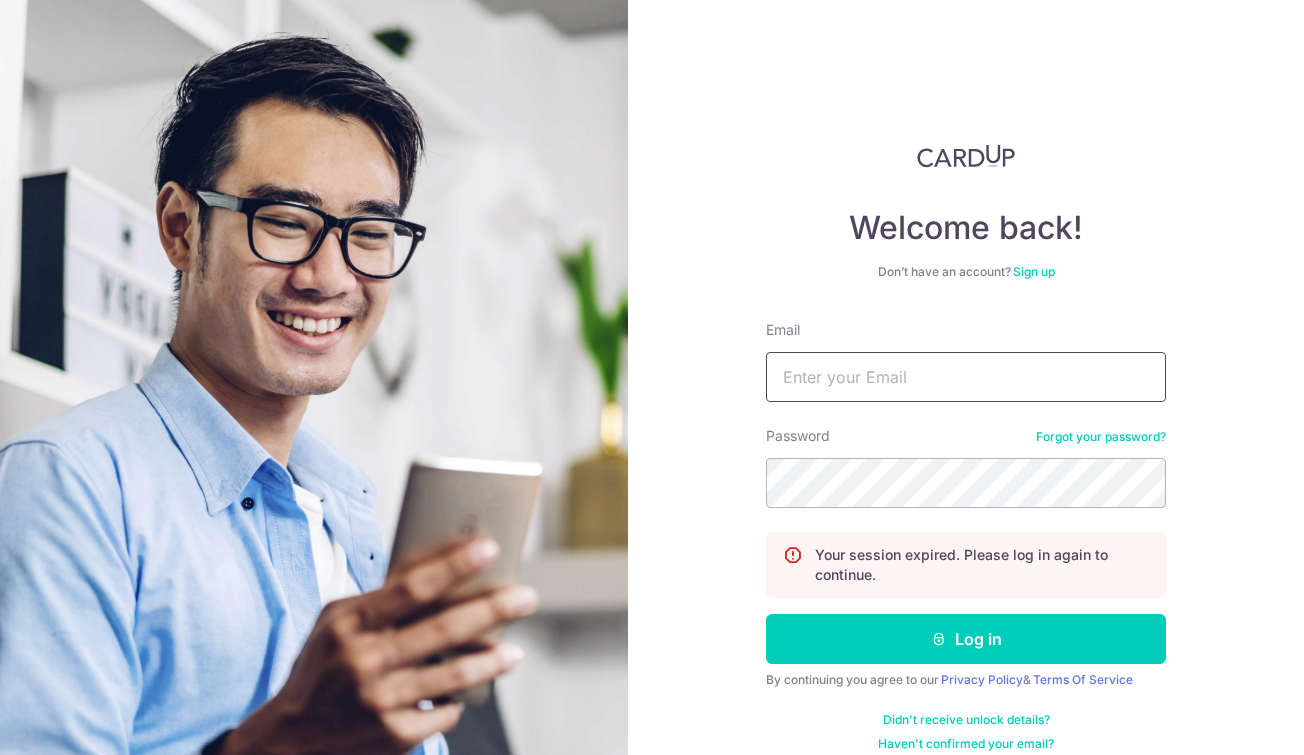 type on "[EMAIL_ADDRESS][DOMAIN_NAME]" 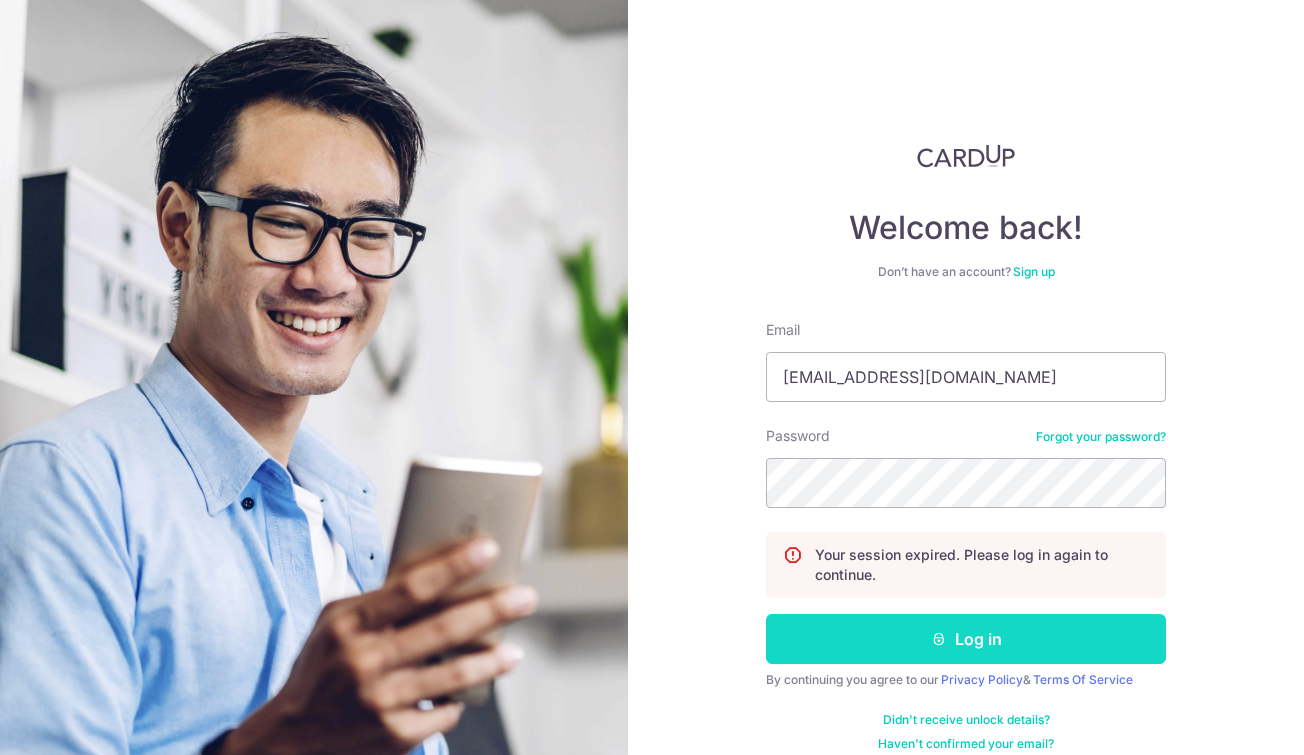 click on "Log in" at bounding box center (966, 639) 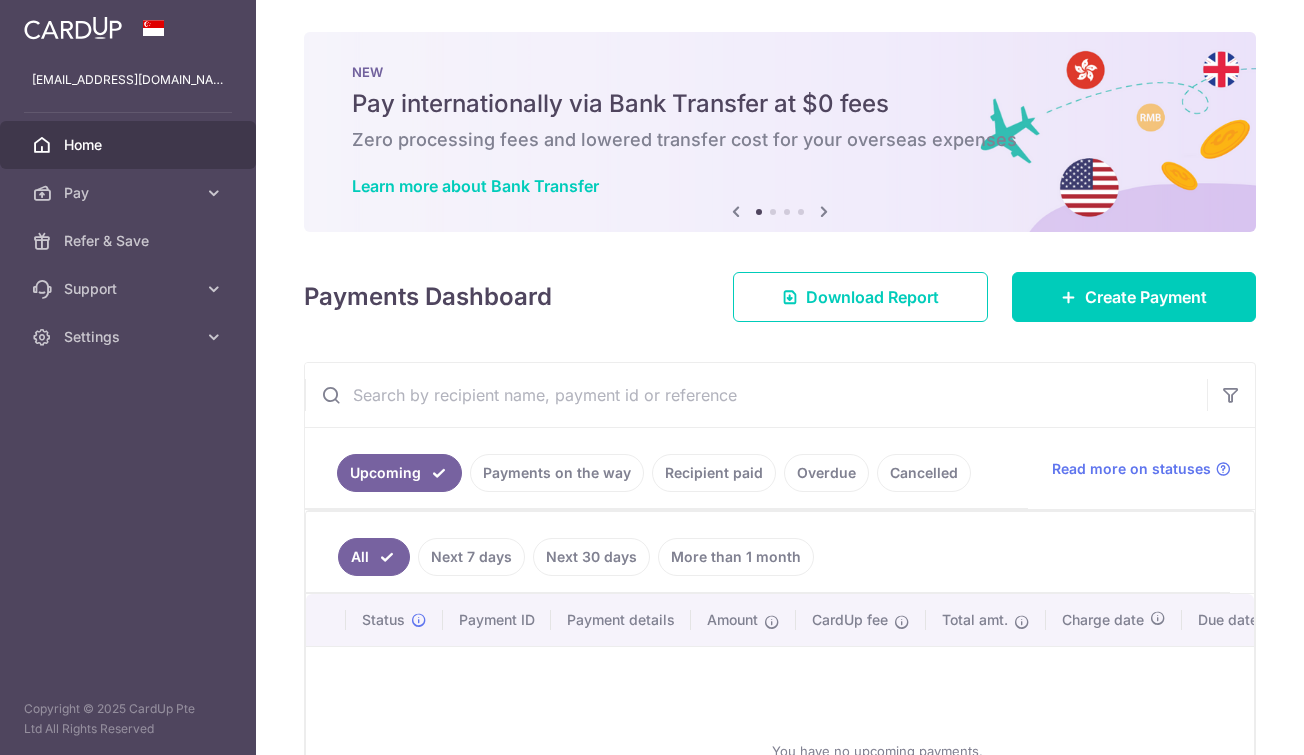 scroll, scrollTop: 0, scrollLeft: 0, axis: both 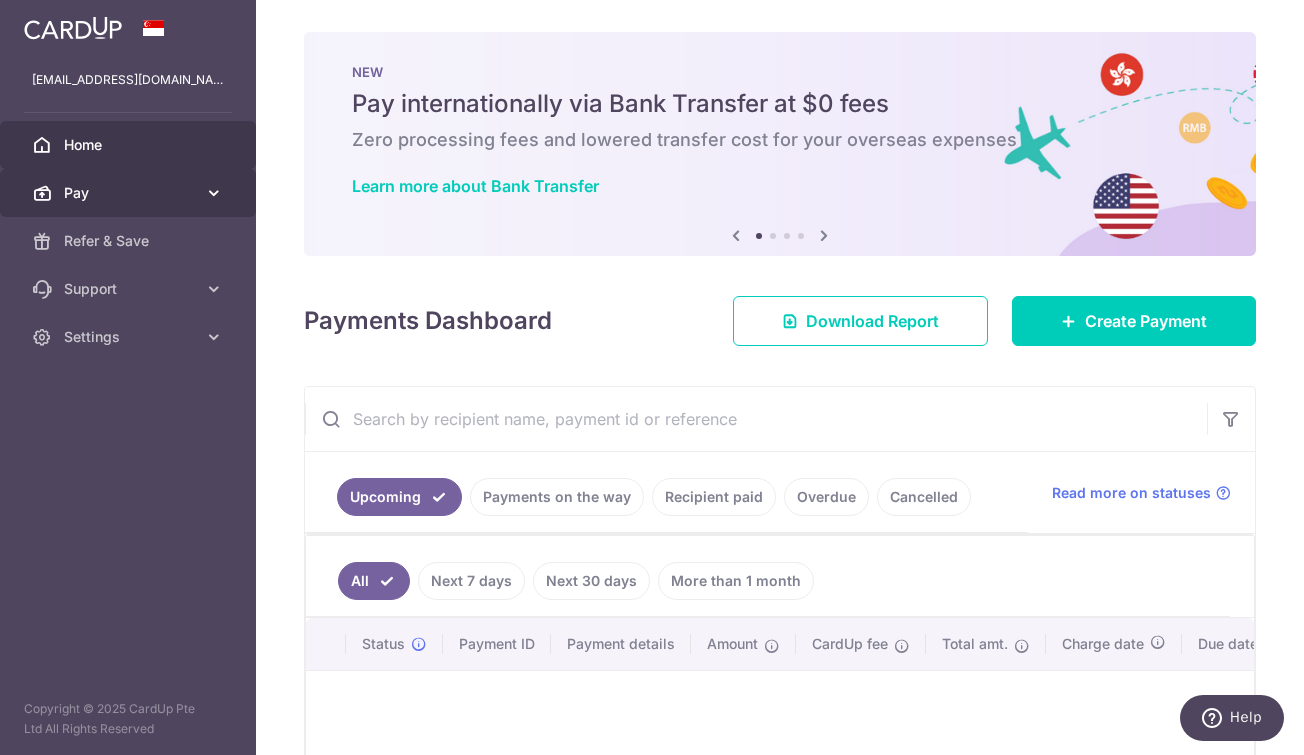 click on "Pay" at bounding box center (130, 193) 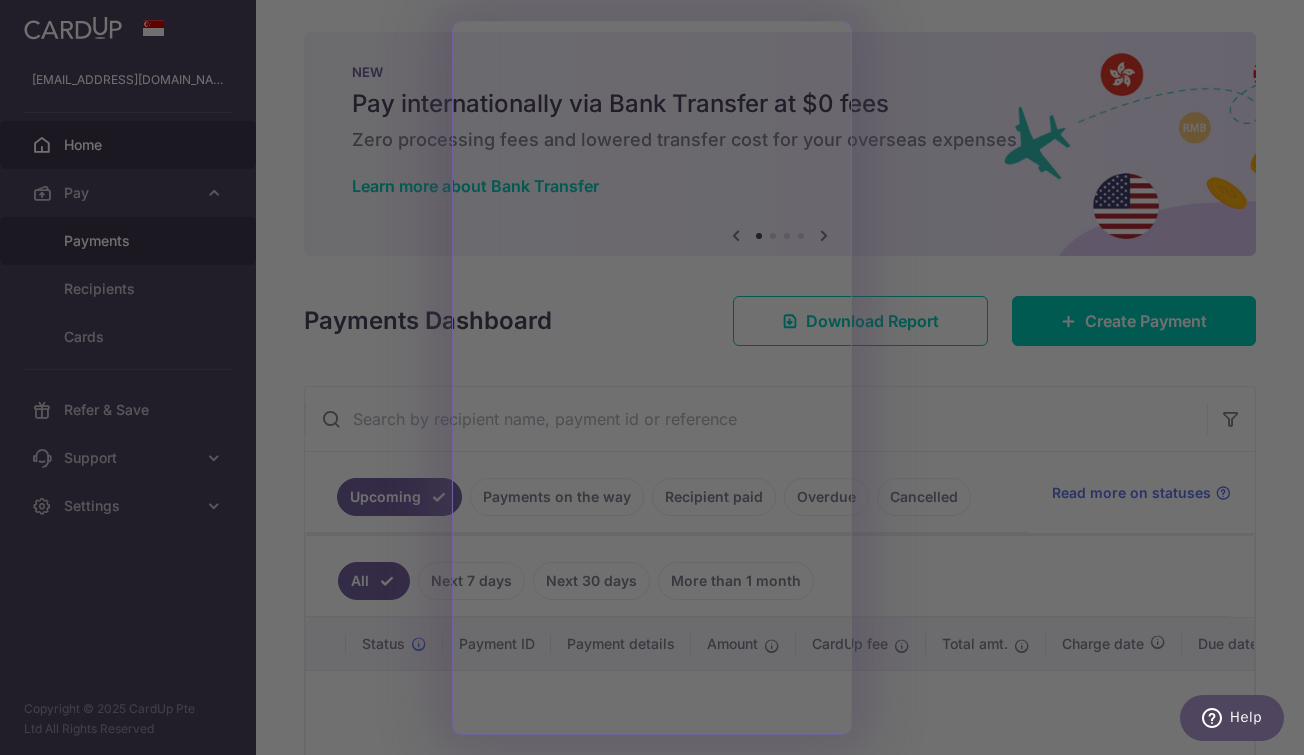 click at bounding box center [658, 381] 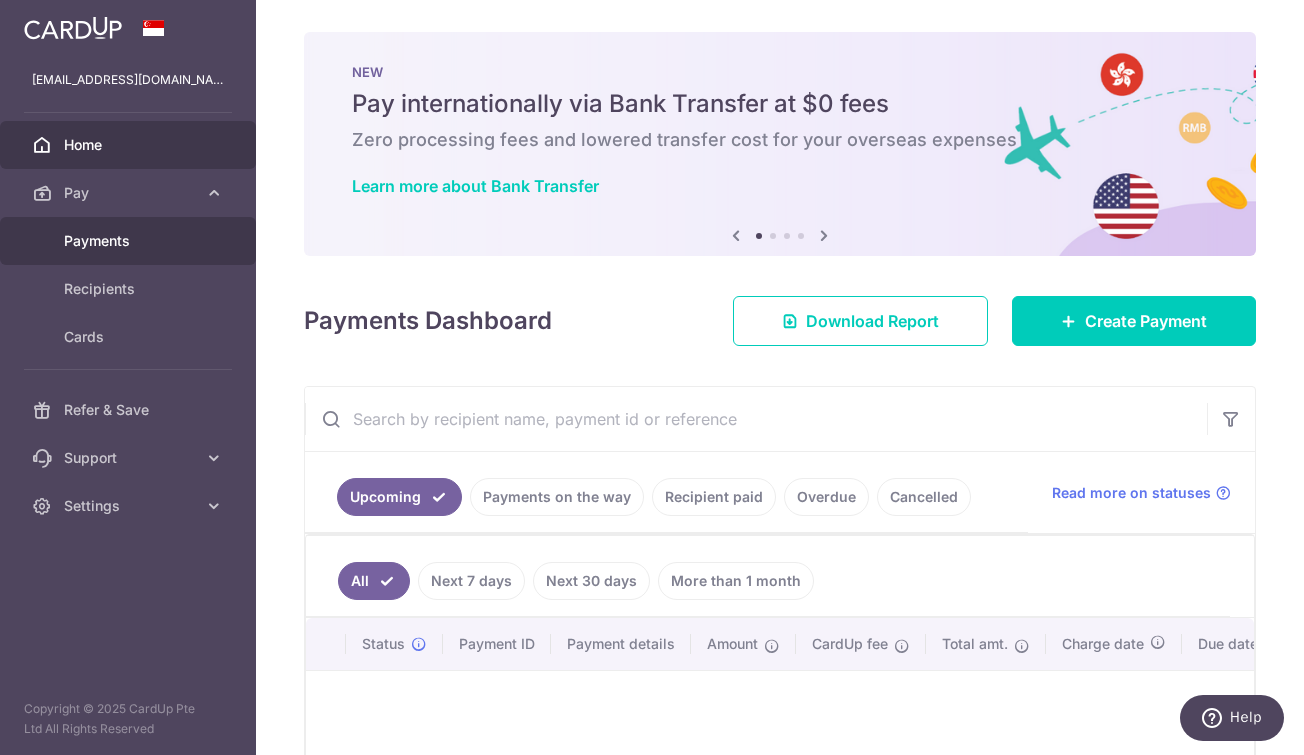 click on "Payments" at bounding box center (130, 241) 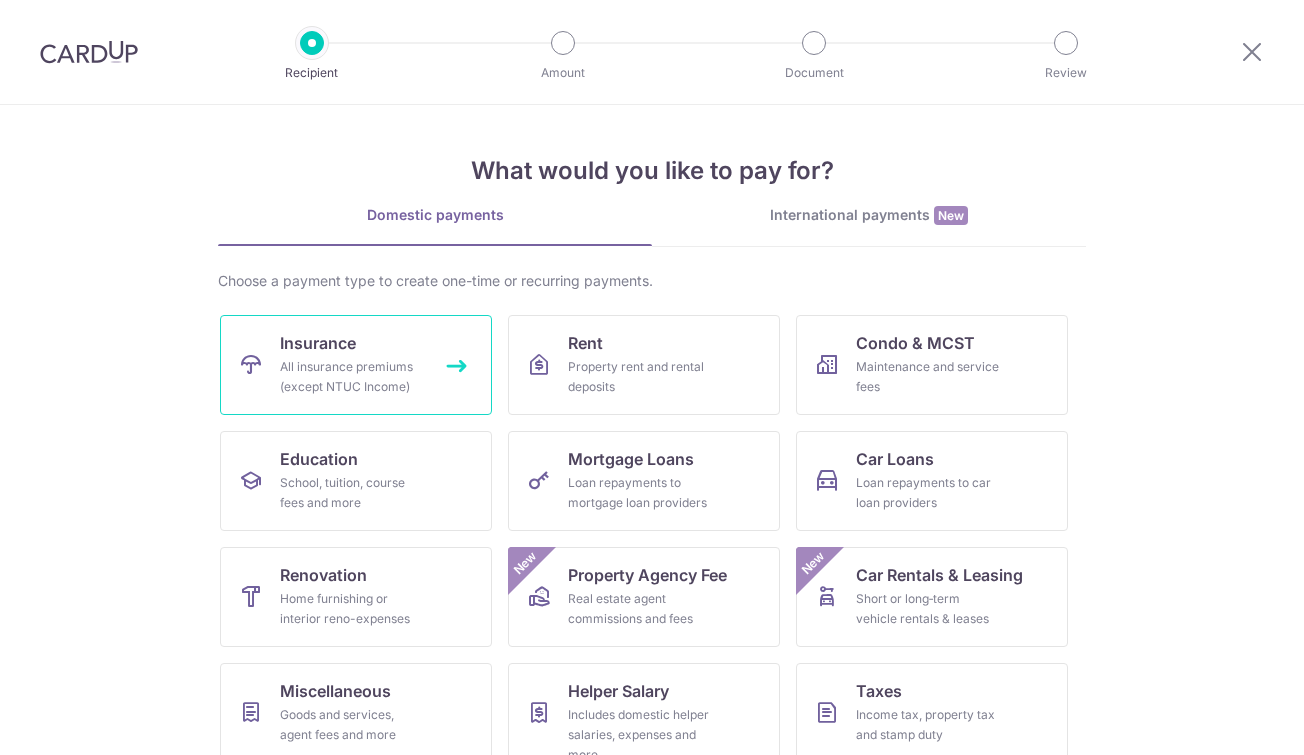 scroll, scrollTop: 0, scrollLeft: 0, axis: both 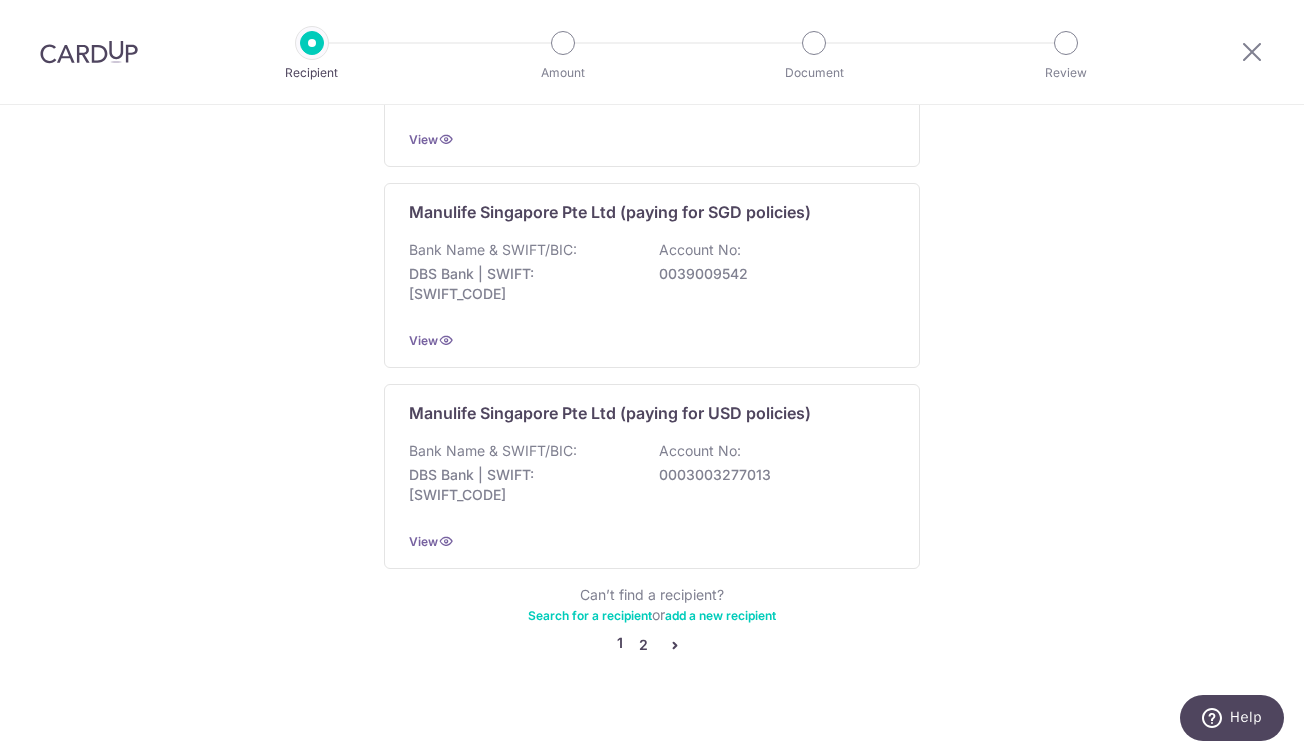 click on "2" at bounding box center [643, 645] 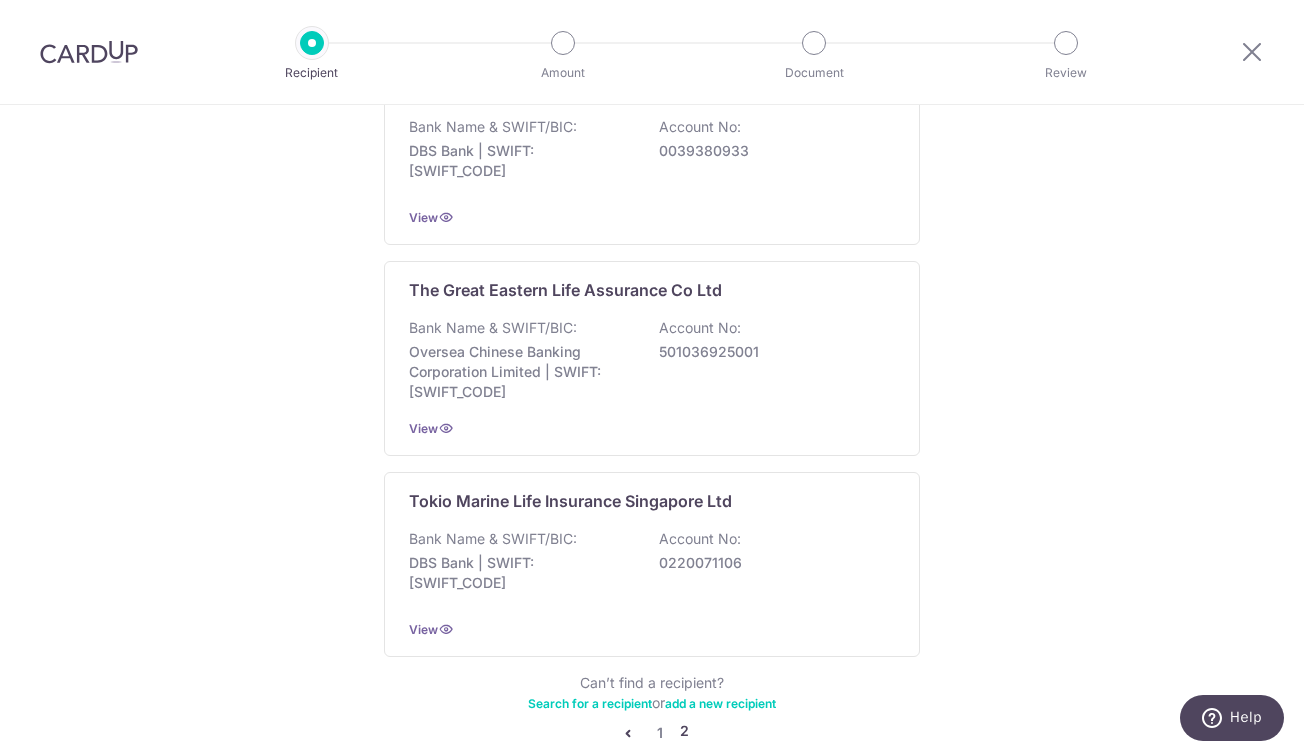 scroll, scrollTop: 1832, scrollLeft: 0, axis: vertical 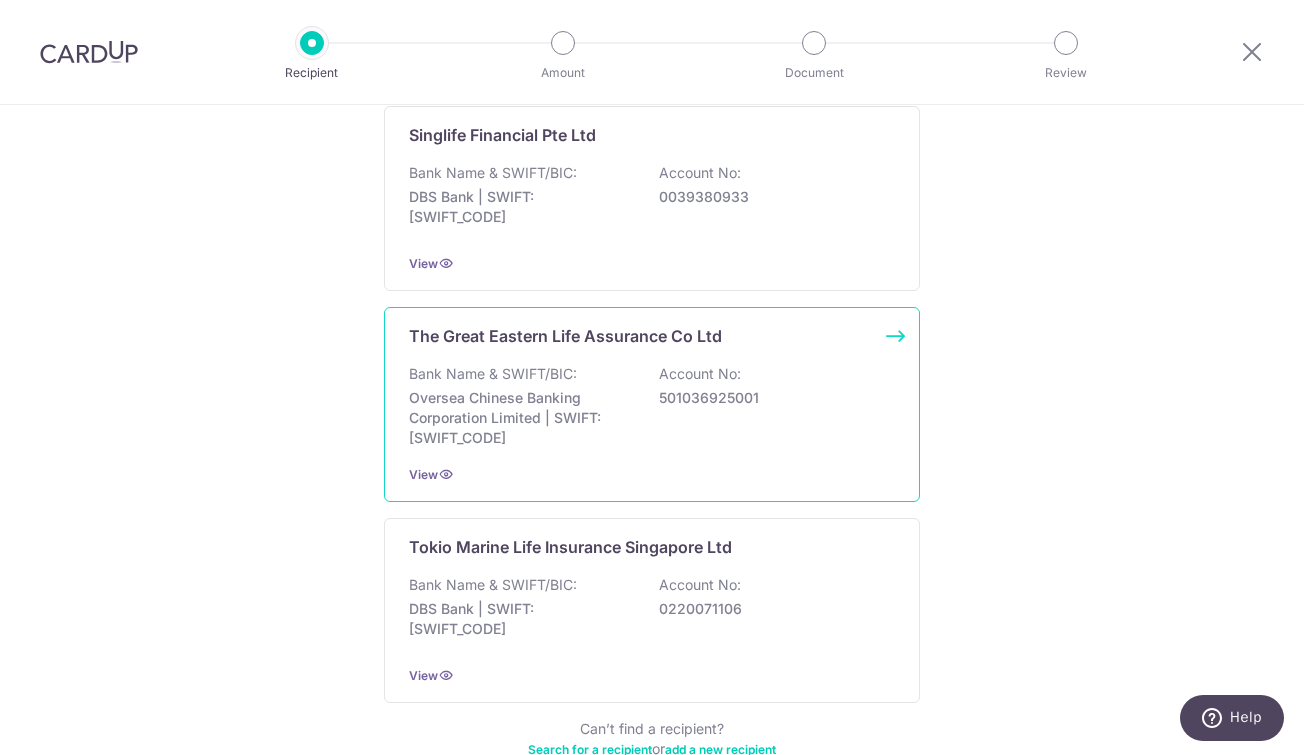 click on "Oversea Chinese Banking Corporation Limited | SWIFT: OCBCSGSGXXX" at bounding box center [521, 418] 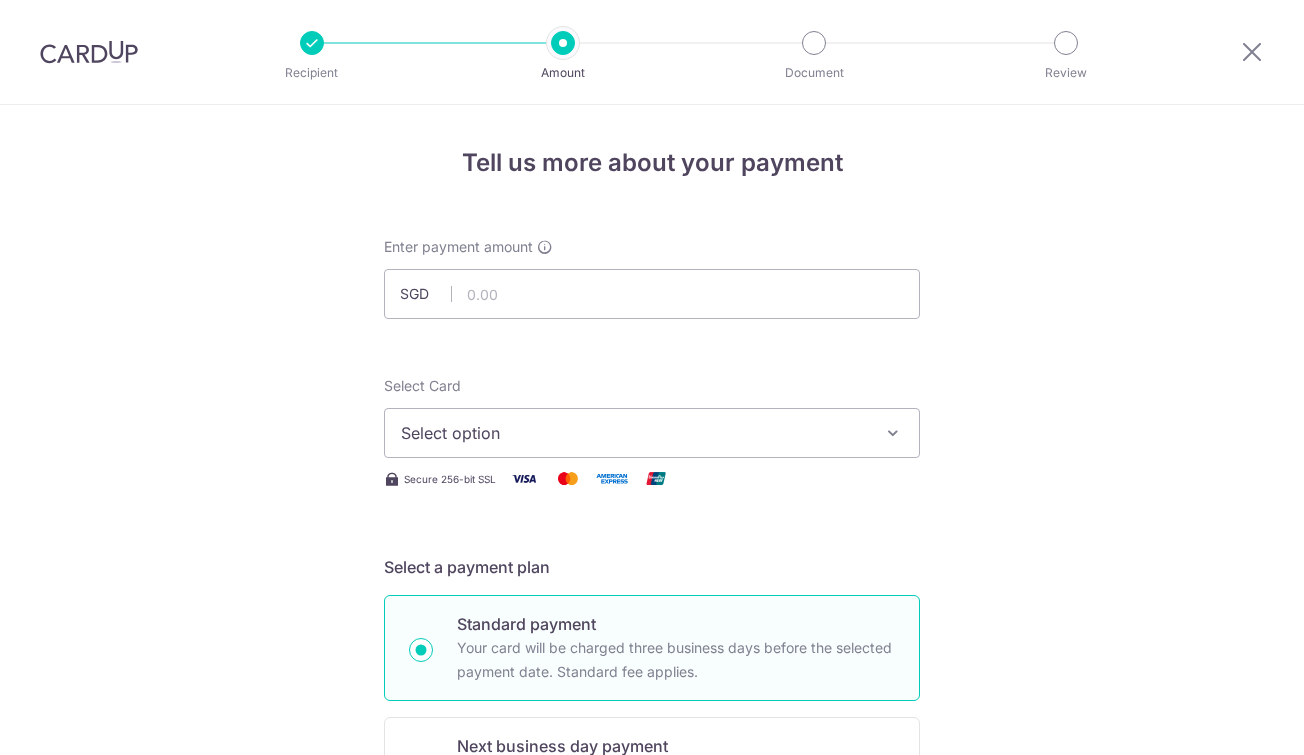 scroll, scrollTop: 0, scrollLeft: 0, axis: both 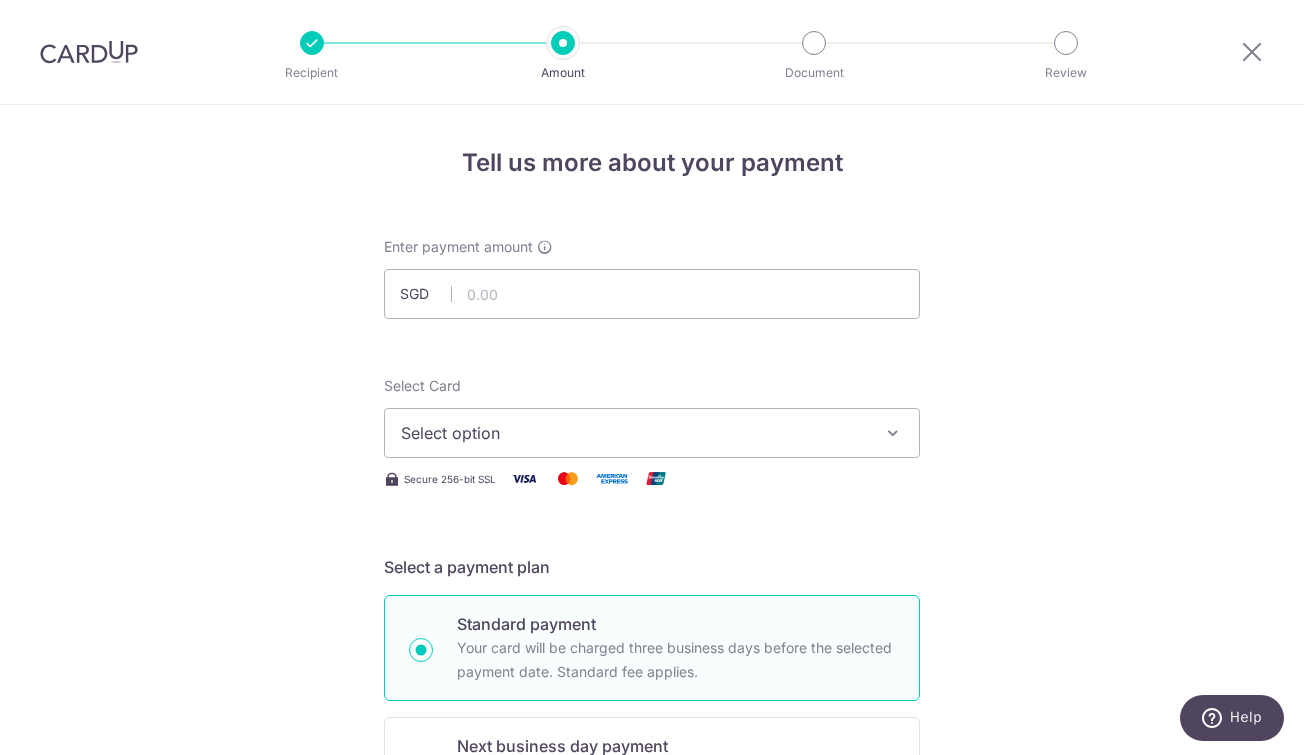 click on "Select option" at bounding box center [634, 433] 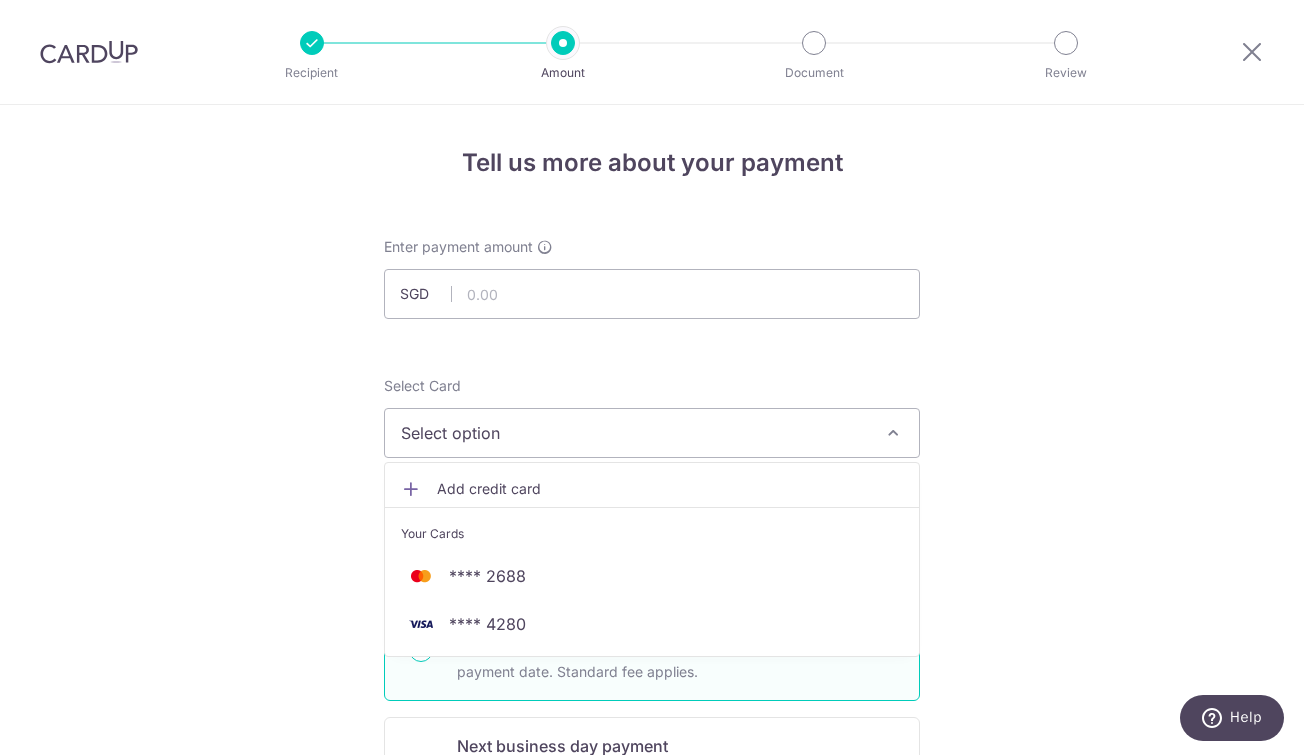 click on "Tell us more about your payment
Enter payment amount
SGD
Select Card
Select option
Add credit card
Your Cards
**** 2688
**** 4280
Secure 256-bit SSL
Text
New card details
Card
Secure 256-bit SSL" at bounding box center [652, 1009] 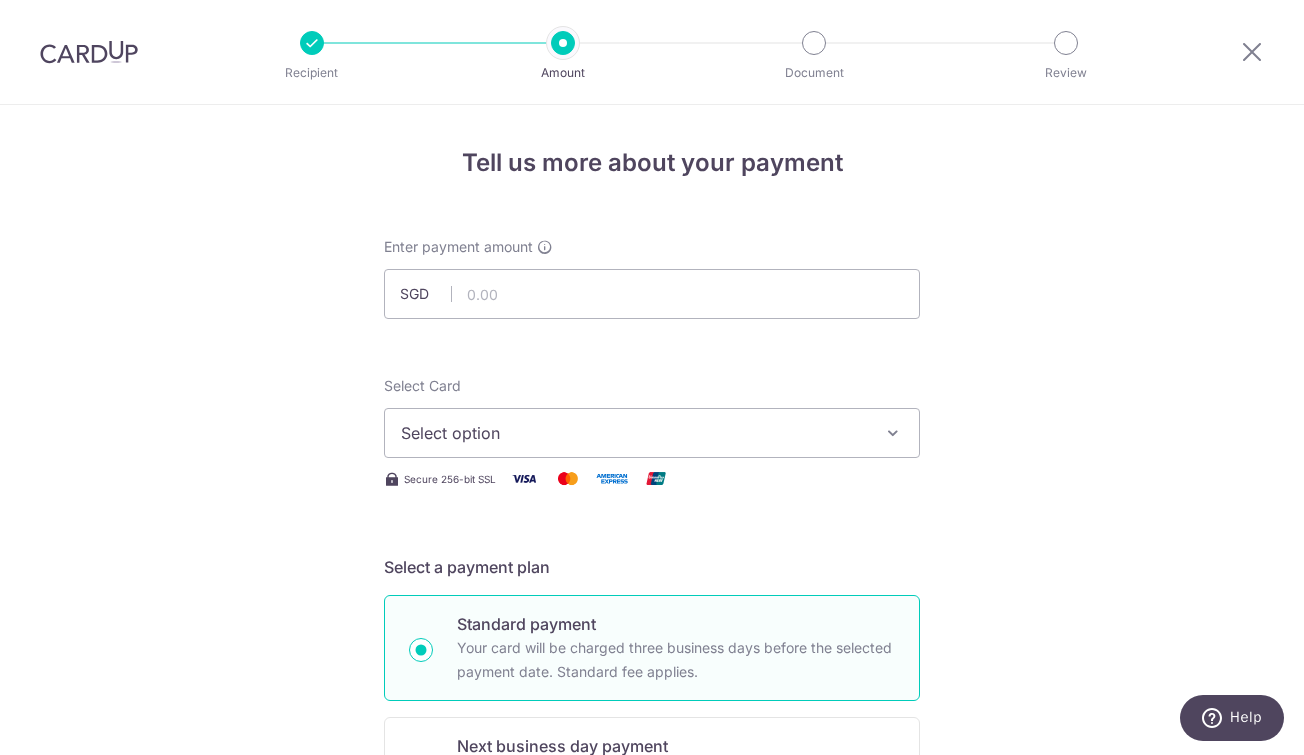 scroll, scrollTop: 0, scrollLeft: 0, axis: both 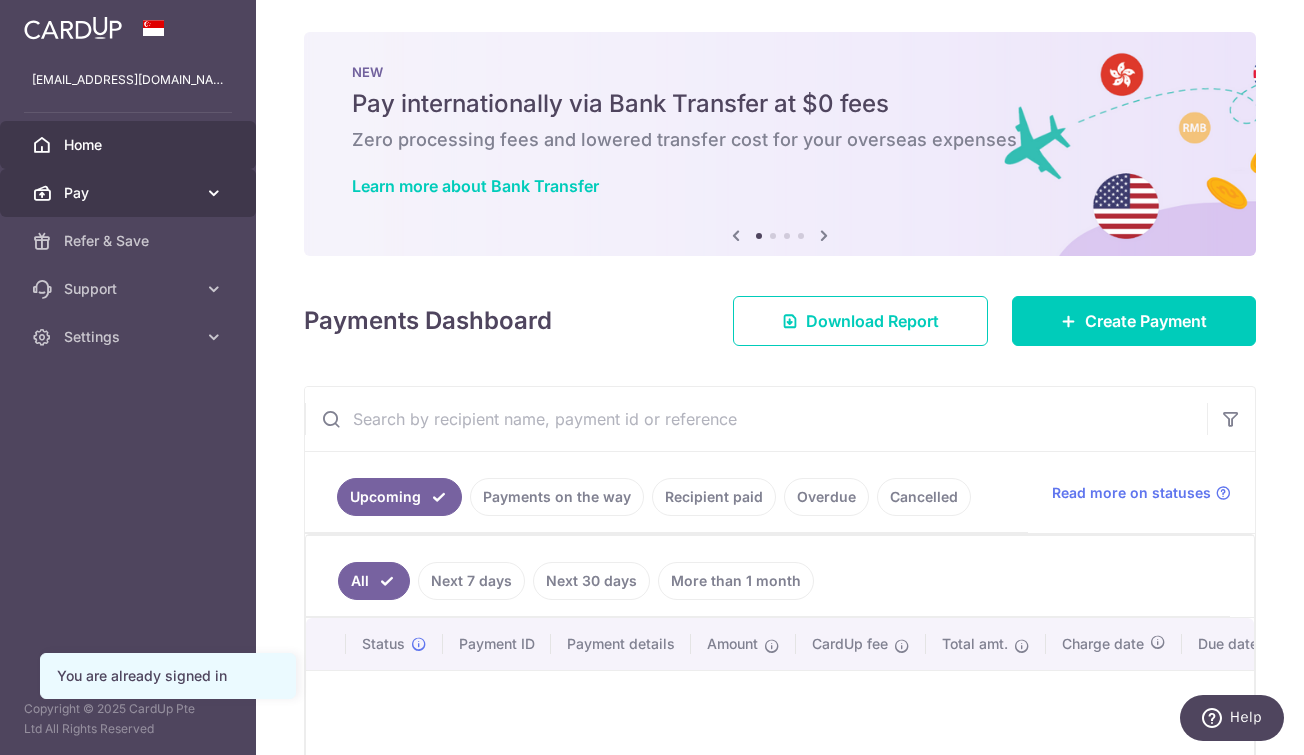 click on "Pay" at bounding box center (128, 193) 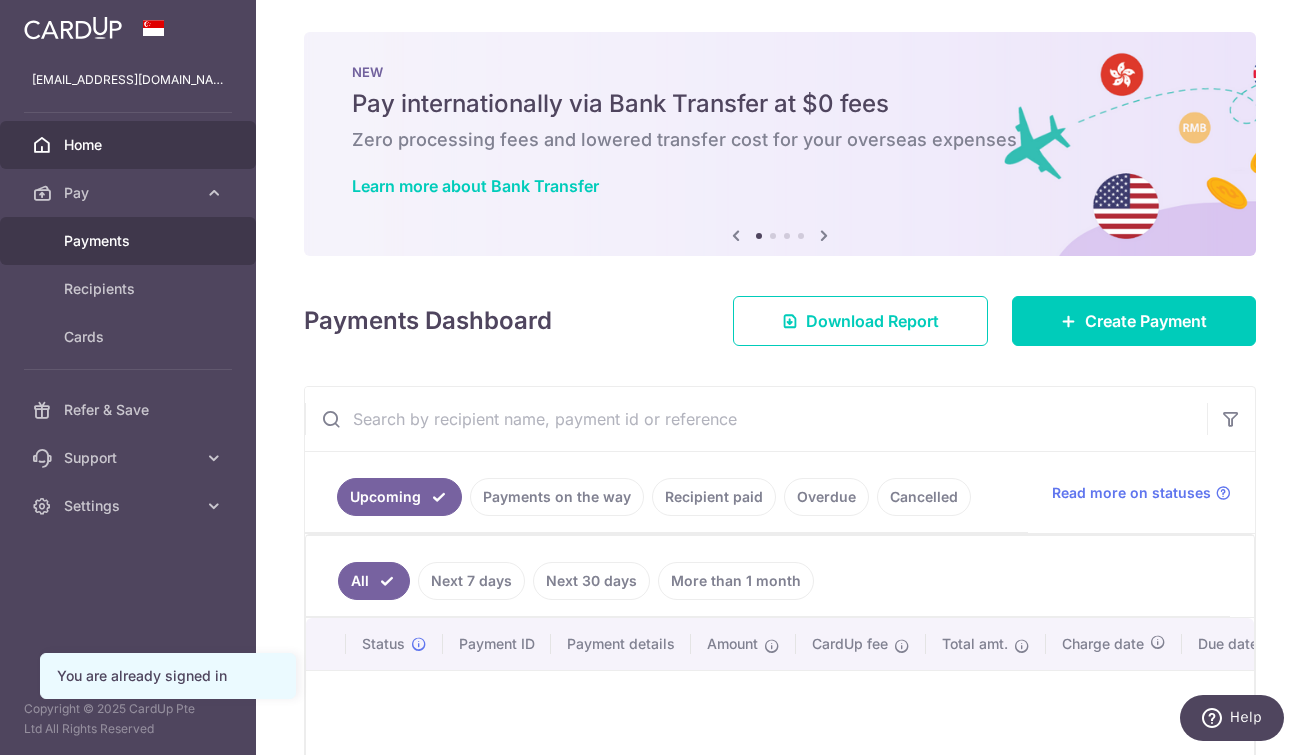 click on "Payments" at bounding box center (130, 241) 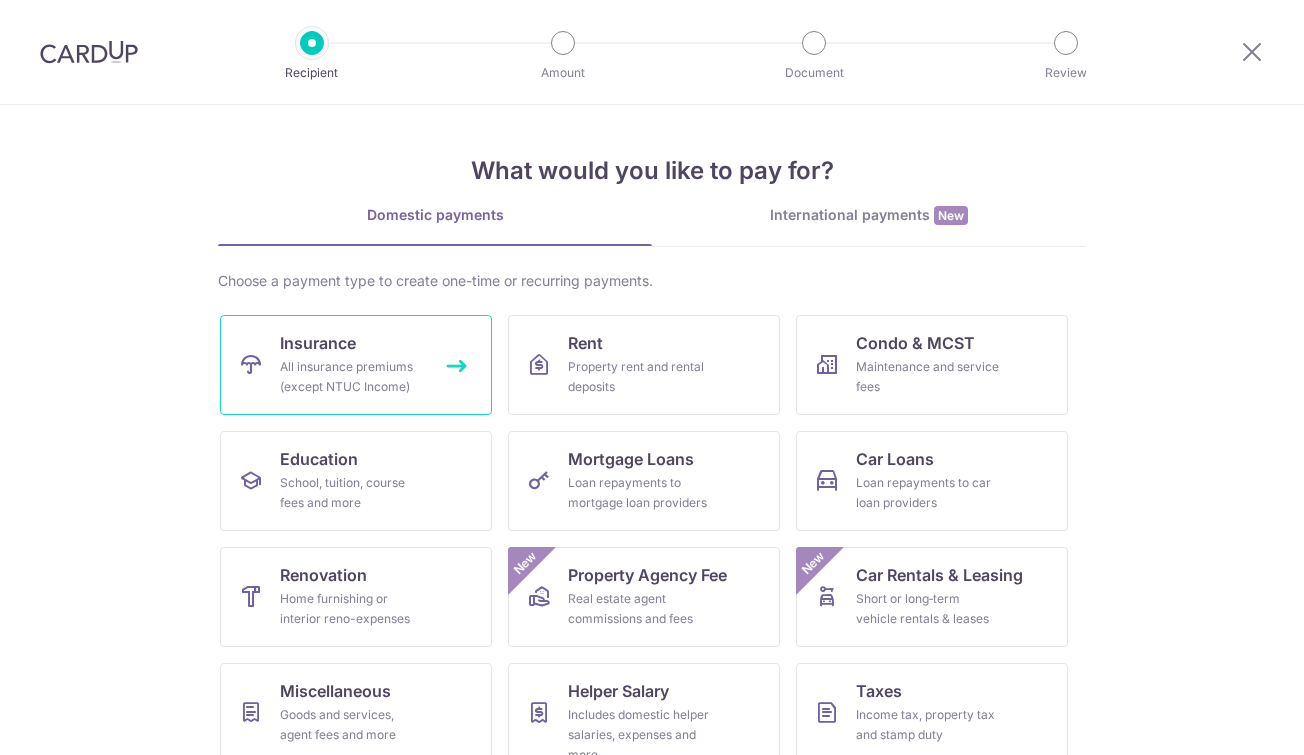 scroll, scrollTop: 0, scrollLeft: 0, axis: both 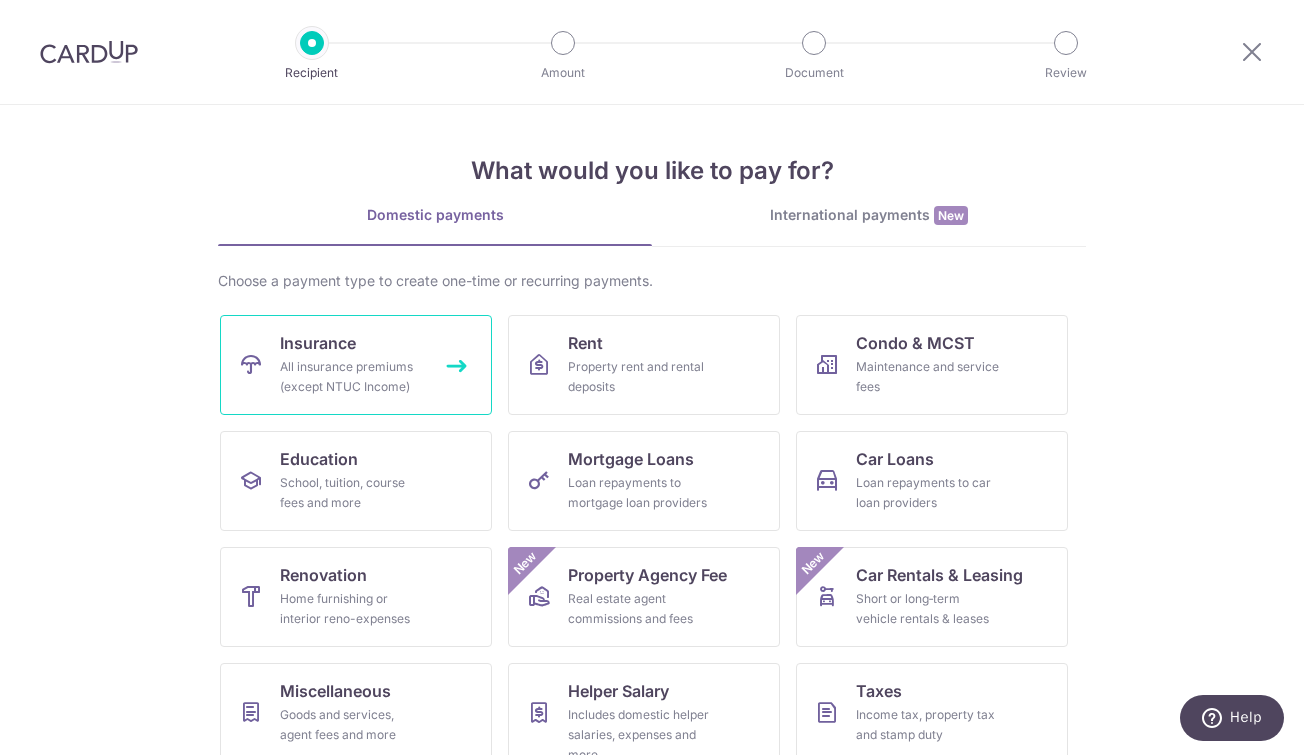 click on "Insurance All insurance premiums (except NTUC Income)" at bounding box center (356, 365) 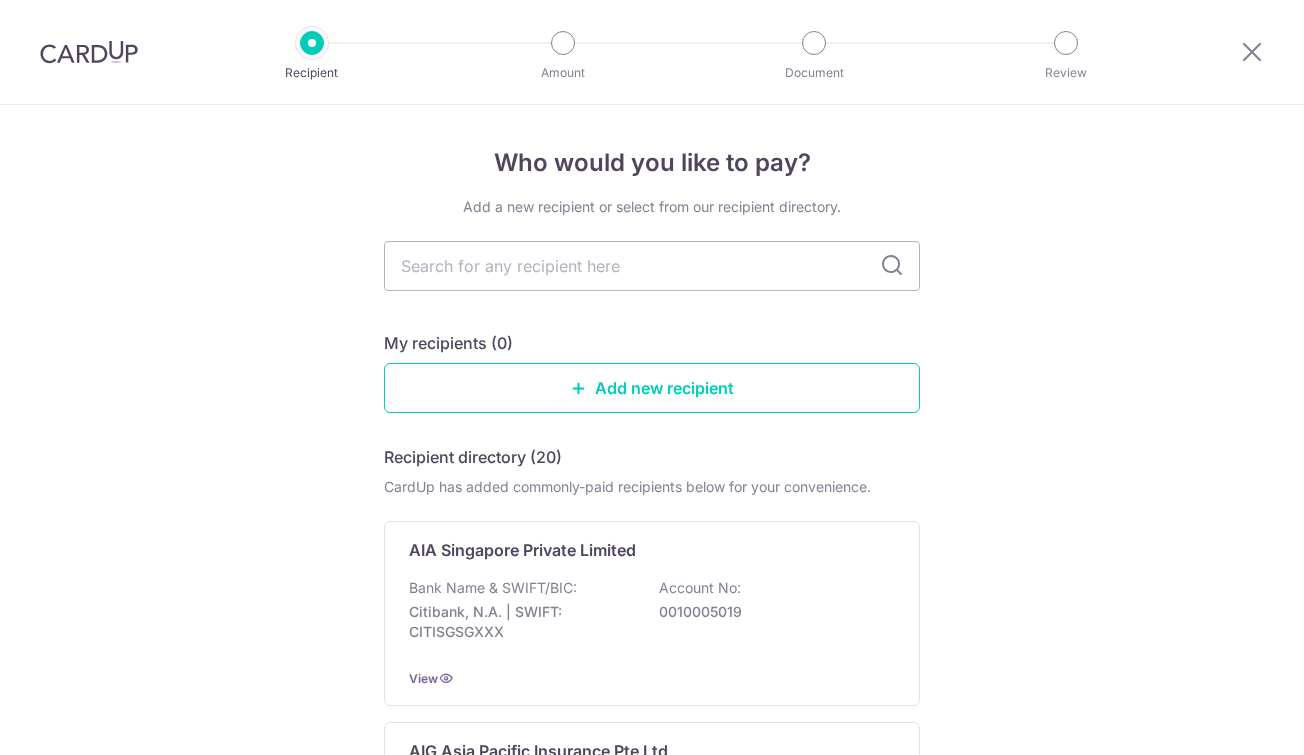 scroll, scrollTop: 0, scrollLeft: 0, axis: both 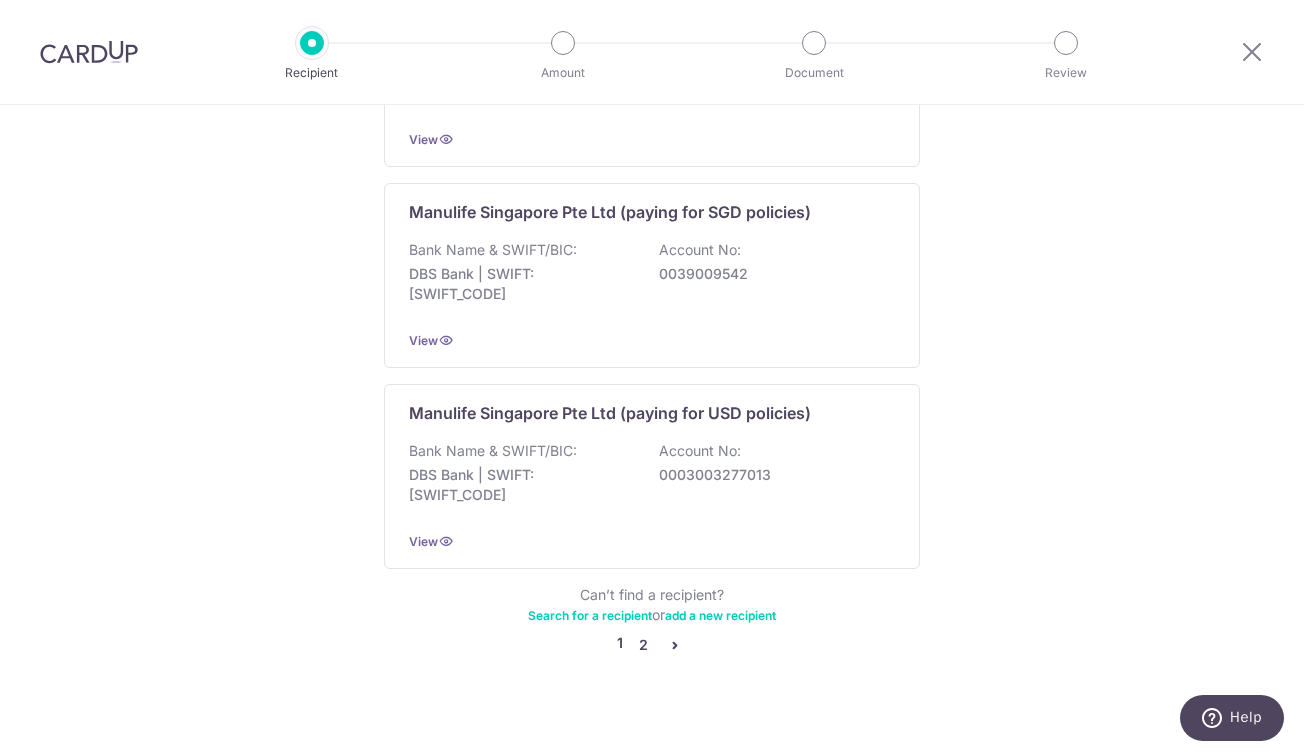 click on "2" at bounding box center [643, 645] 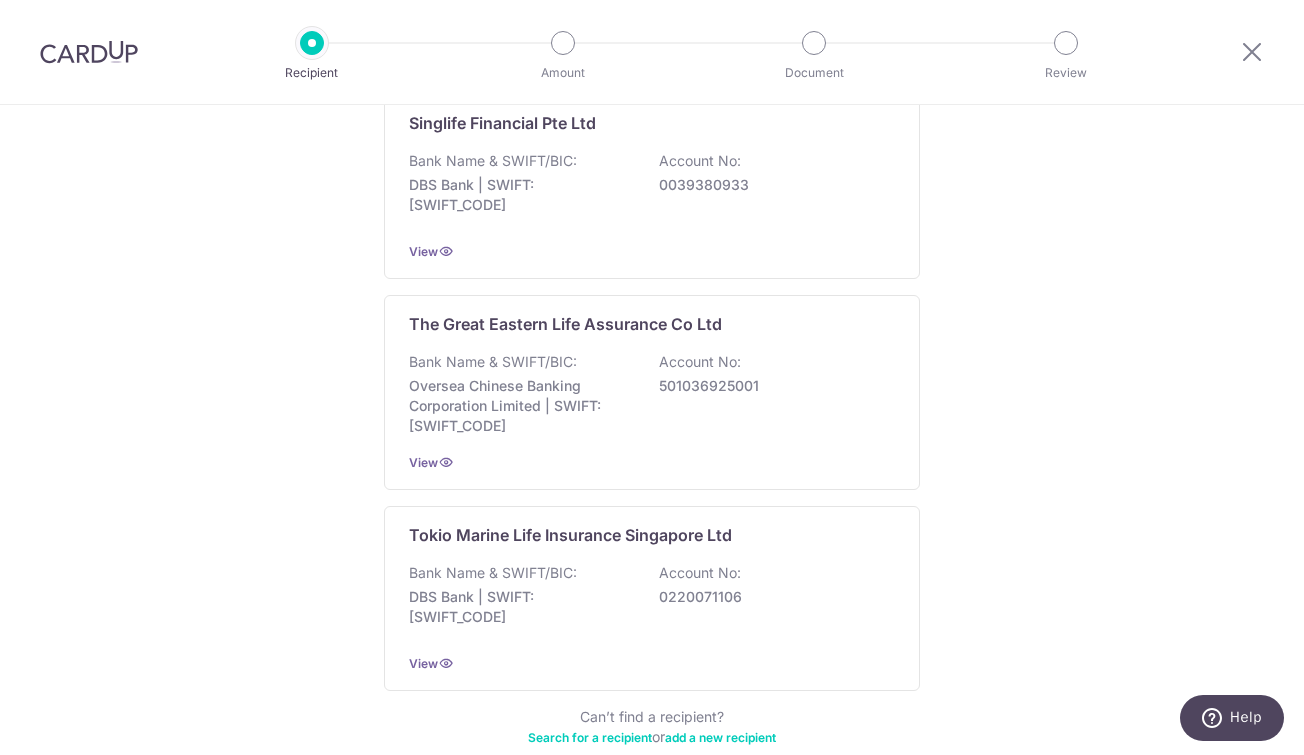 scroll, scrollTop: 1858, scrollLeft: 0, axis: vertical 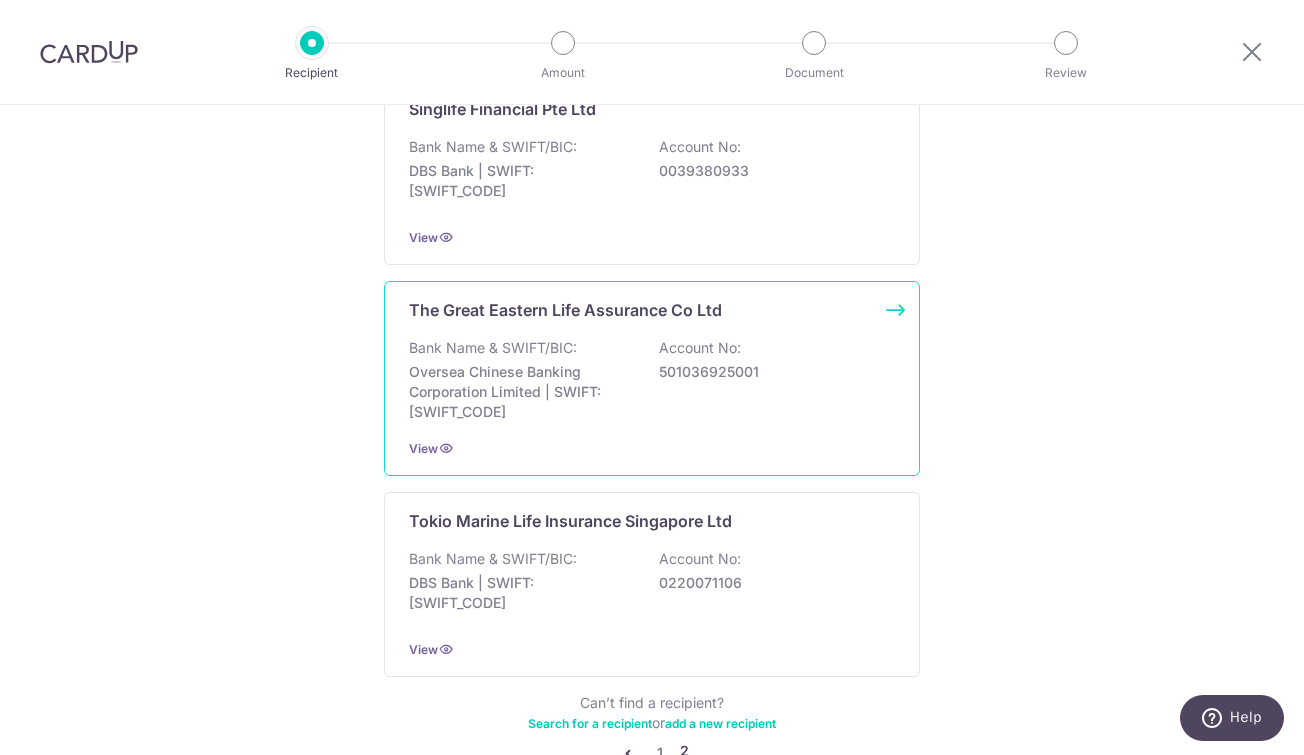 click on "The Great Eastern Life Assurance Co Ltd
Bank Name & SWIFT/BIC:
Oversea Chinese Banking Corporation Limited | SWIFT: OCBCSGSGXXX
Account No:
501036925001
View" at bounding box center [652, 378] 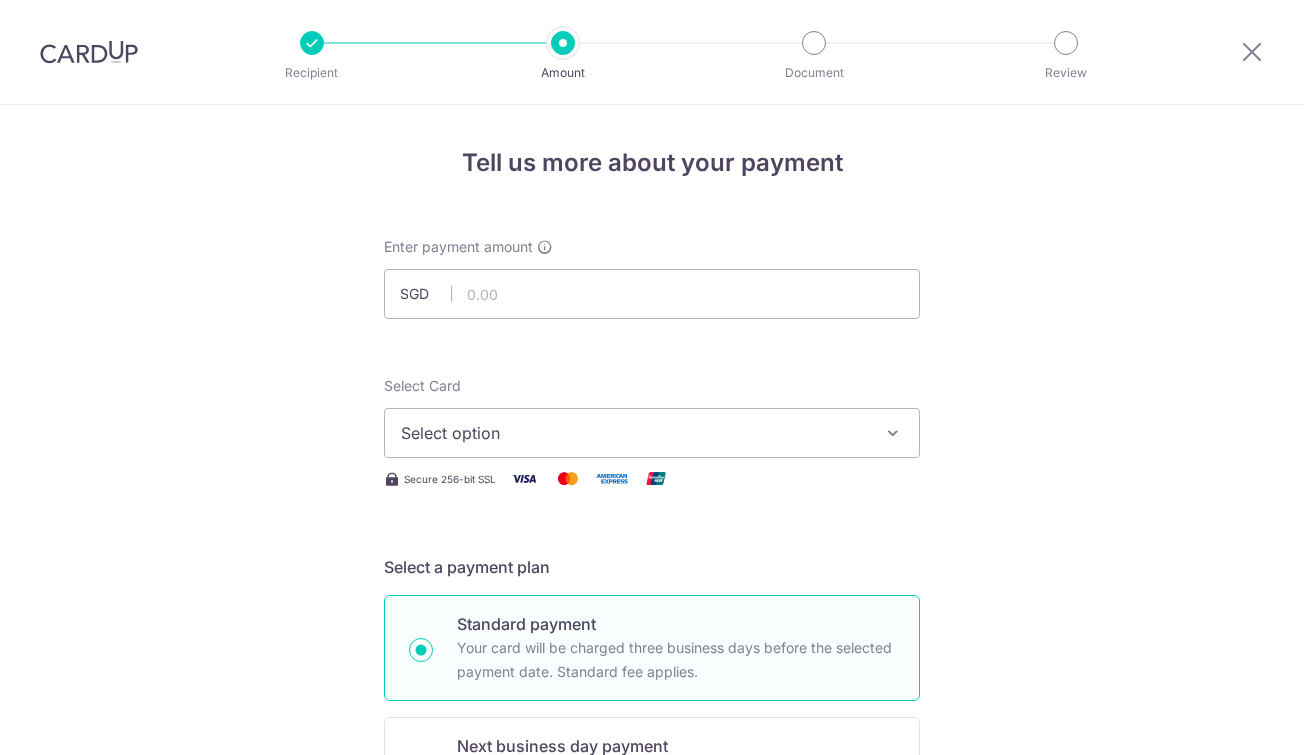 scroll, scrollTop: 0, scrollLeft: 0, axis: both 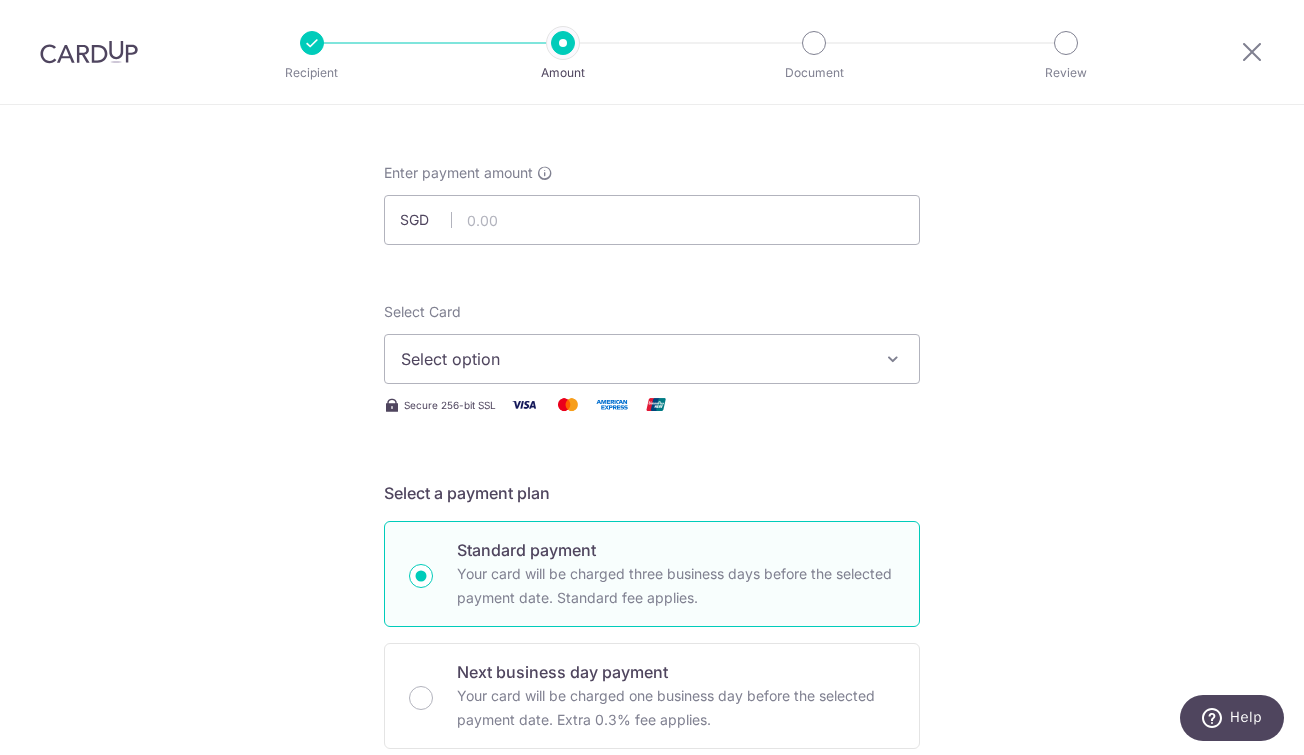 click on "Select option" at bounding box center [634, 359] 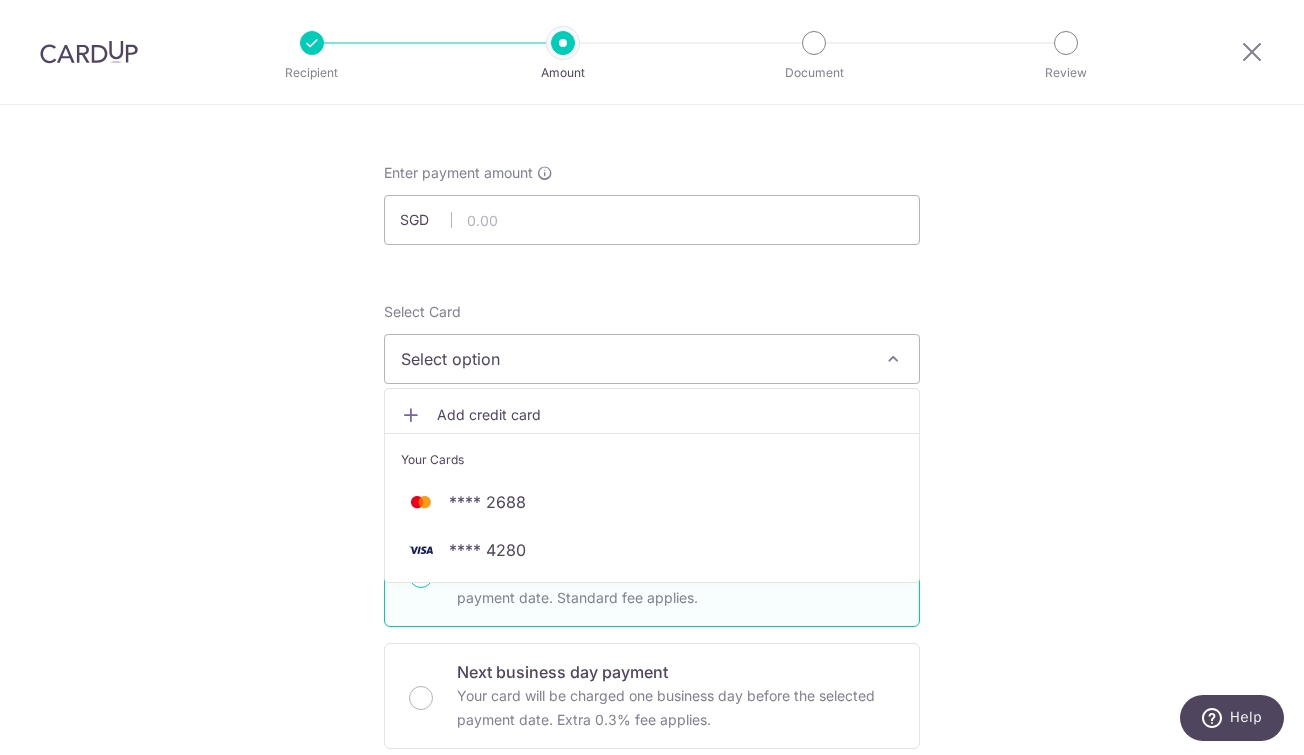 click on "Tell us more about your payment
Enter payment amount
SGD
Select Card
Select option
Add credit card
Your Cards
**** 2688
**** 4280
Secure 256-bit SSL
Text
New card details
Card
Secure 256-bit SSL" at bounding box center (652, 935) 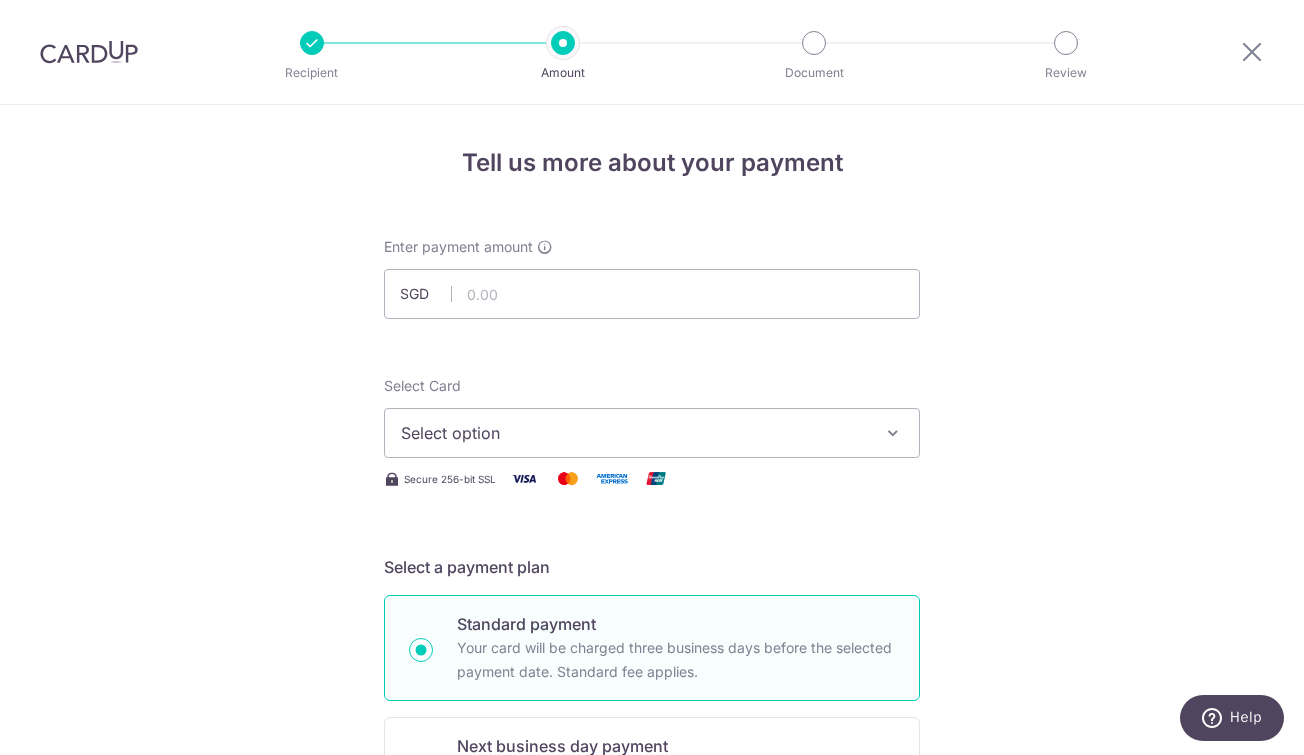 scroll, scrollTop: 0, scrollLeft: 0, axis: both 